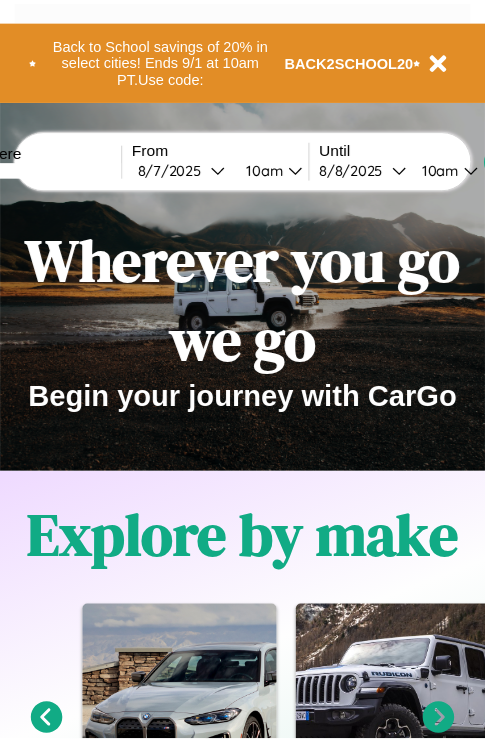 scroll, scrollTop: 0, scrollLeft: 0, axis: both 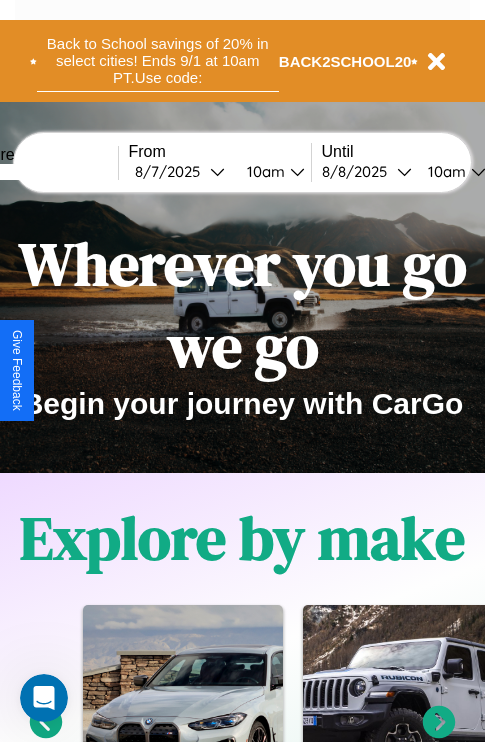 click on "Back to School savings of 20% in select cities! Ends 9/1 at 10am PT.  Use code:" at bounding box center [158, 61] 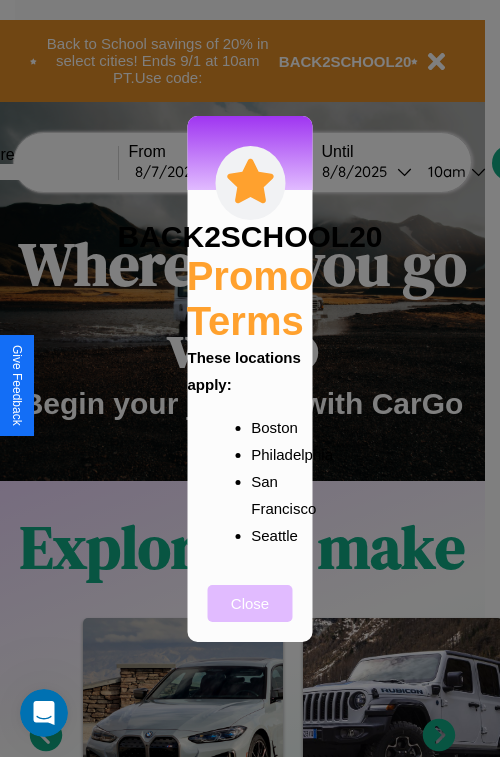 click on "Close" at bounding box center [250, 603] 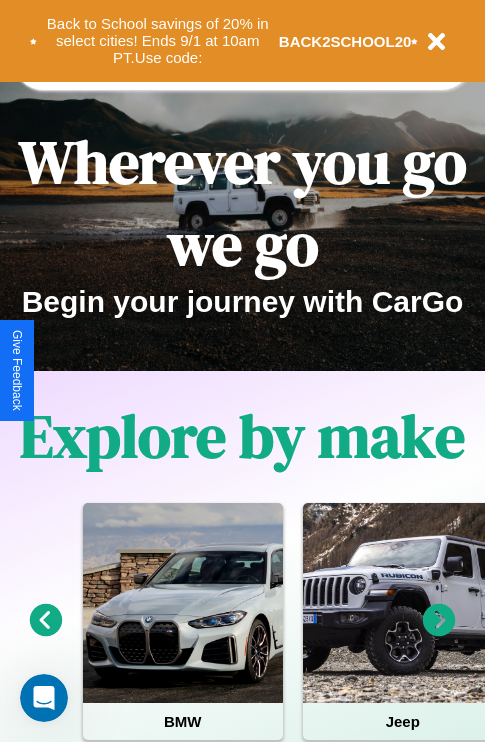 scroll, scrollTop: 308, scrollLeft: 0, axis: vertical 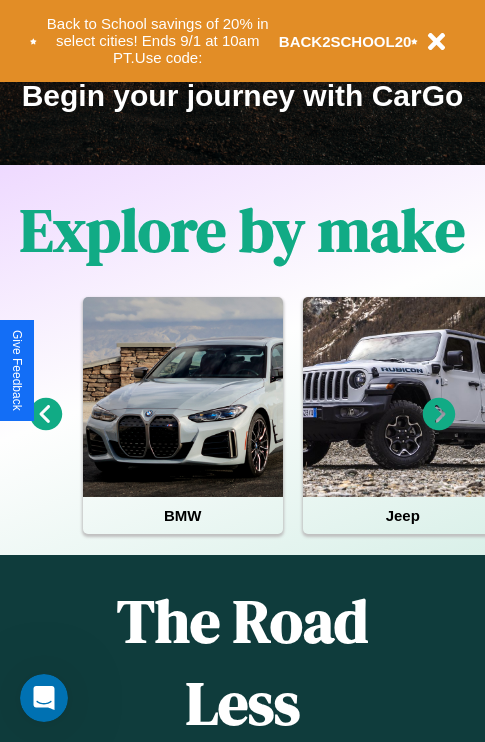 click 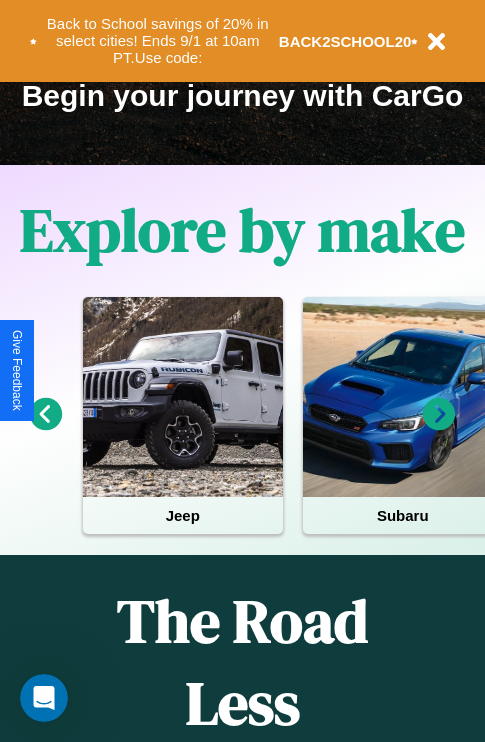 click 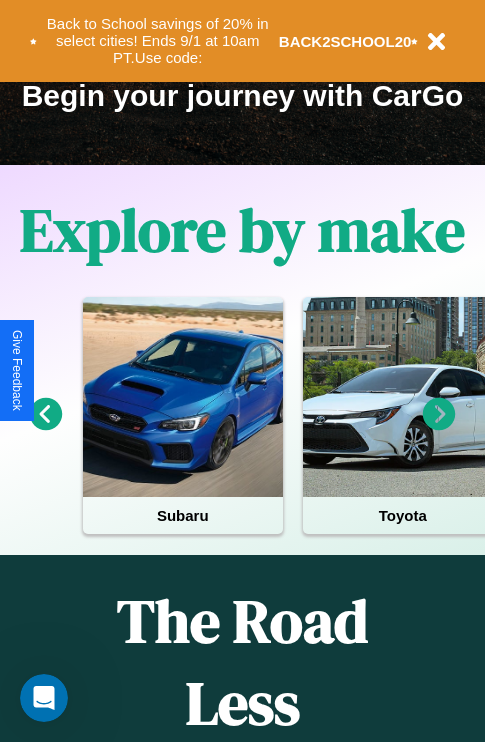 click 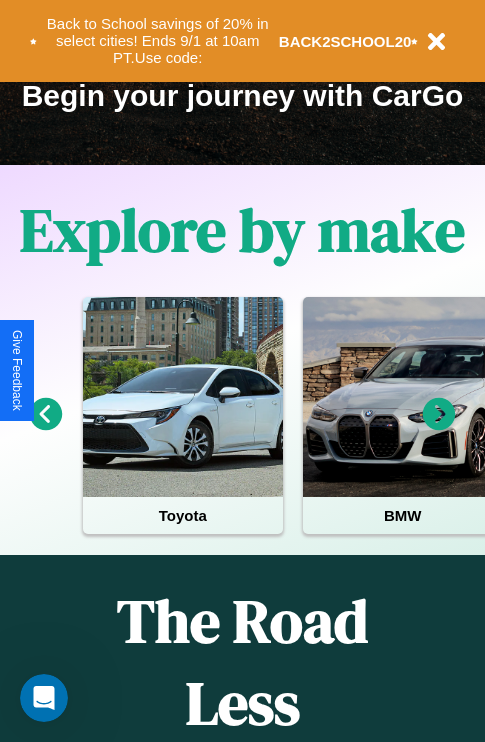 click 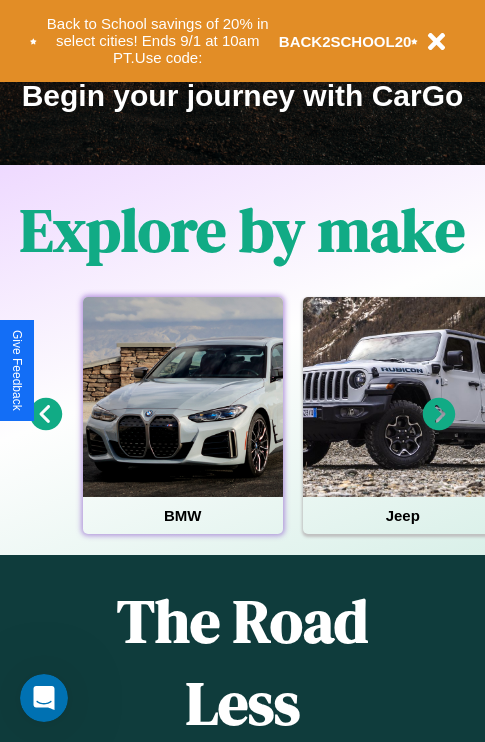 click at bounding box center (183, 397) 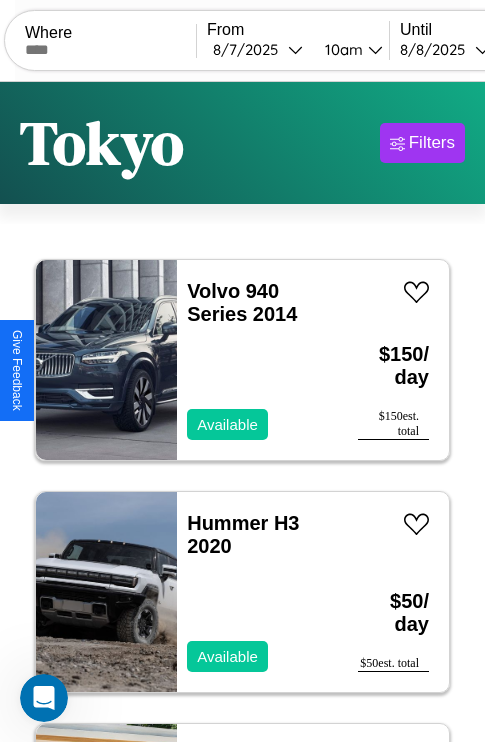 scroll, scrollTop: 95, scrollLeft: 0, axis: vertical 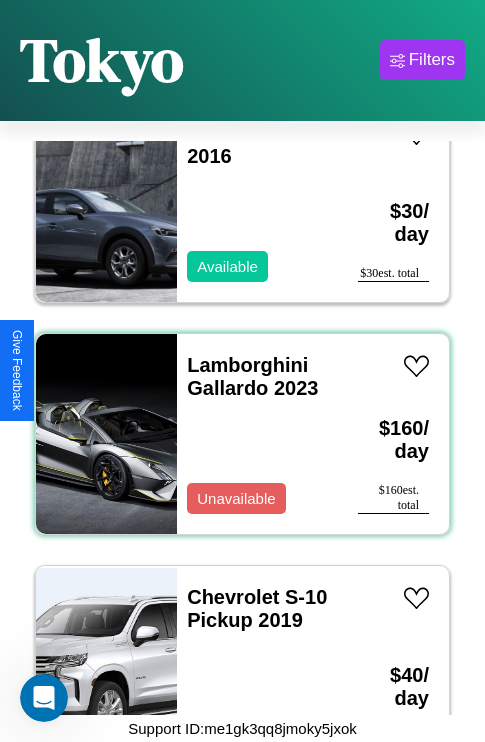 click on "Lamborghini   Gallardo   2023 Unavailable" at bounding box center (257, 434) 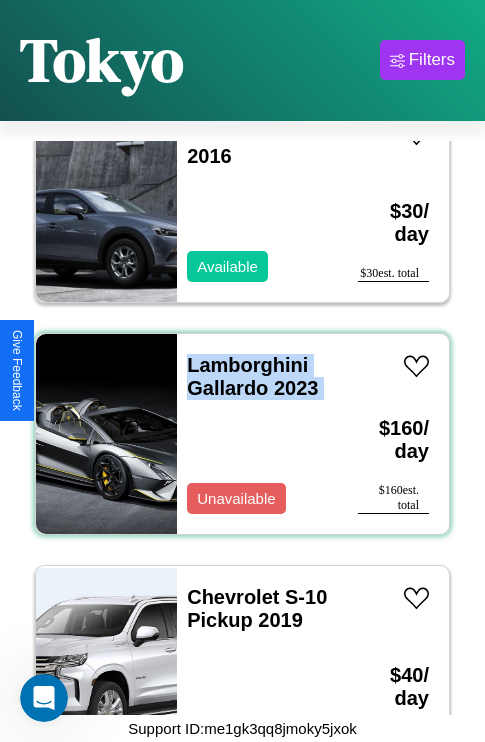 click on "Lamborghini   Gallardo   2023 Unavailable" at bounding box center (257, 434) 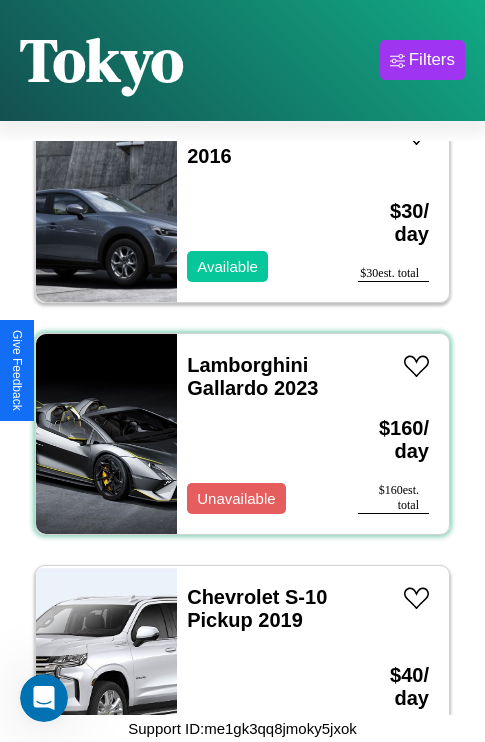 click on "Lamborghini   Gallardo   2023 Unavailable" at bounding box center [257, 434] 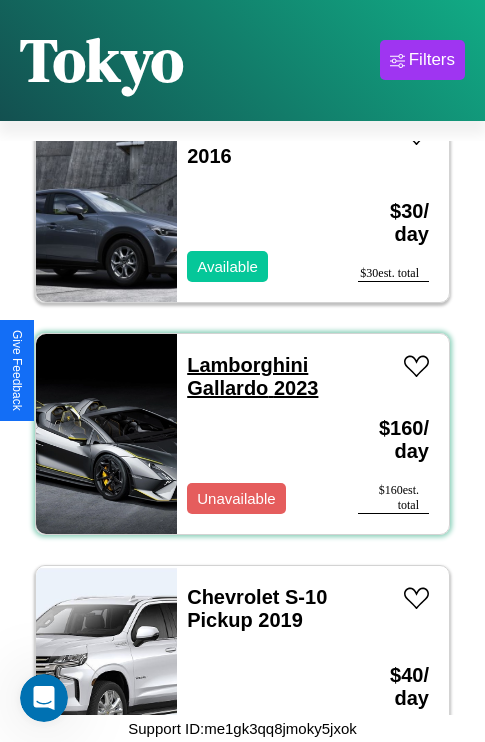 click on "Lamborghini   Gallardo   2023" at bounding box center (252, 376) 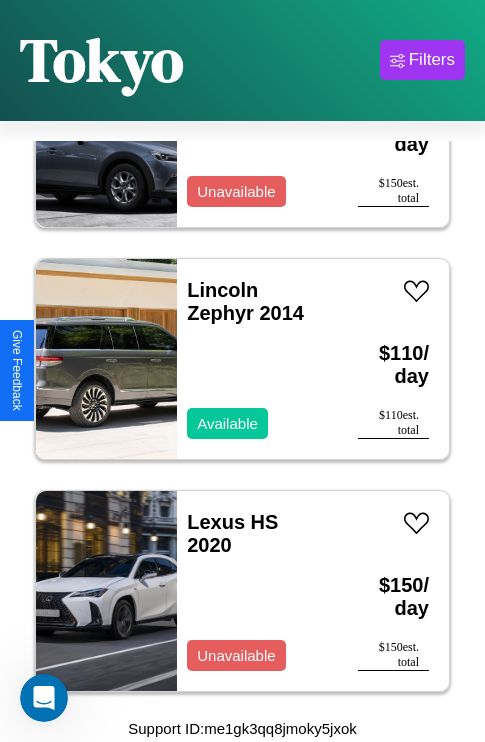 scroll, scrollTop: 0, scrollLeft: 0, axis: both 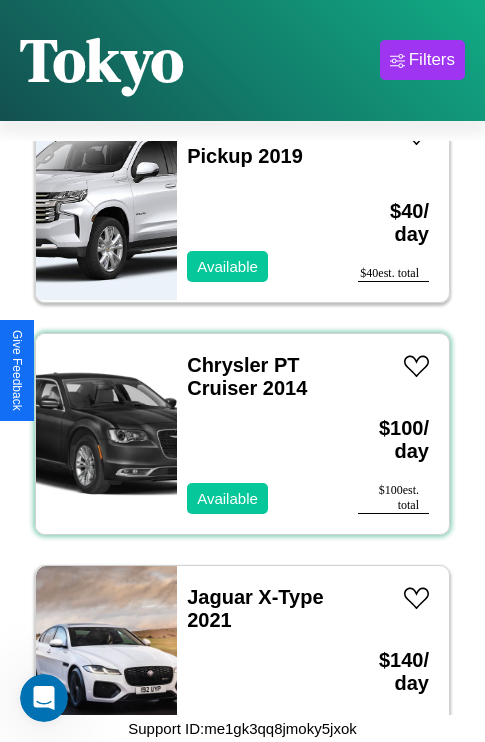 click on "Chrysler   PT Cruiser   2014 Available" at bounding box center (257, 434) 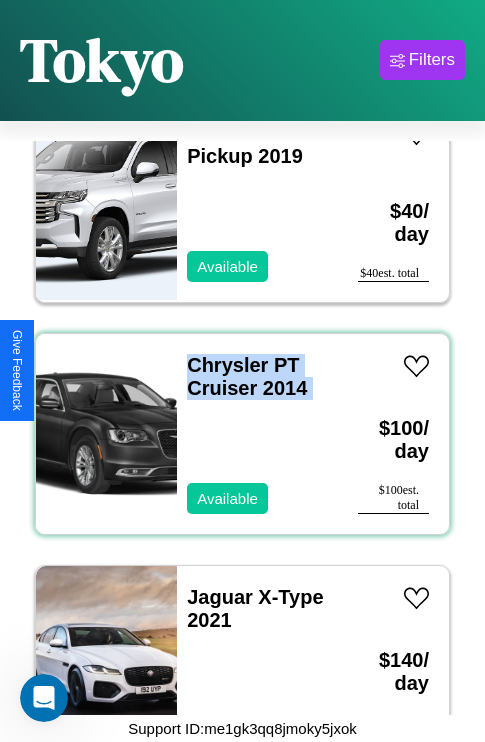 click on "Chrysler   PT Cruiser   2014 Available" at bounding box center (257, 434) 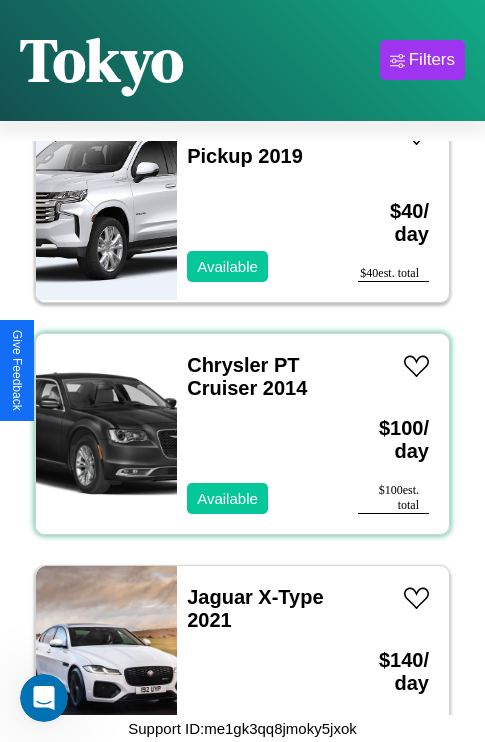 click on "Chrysler   PT Cruiser   2014 Available" at bounding box center (257, 434) 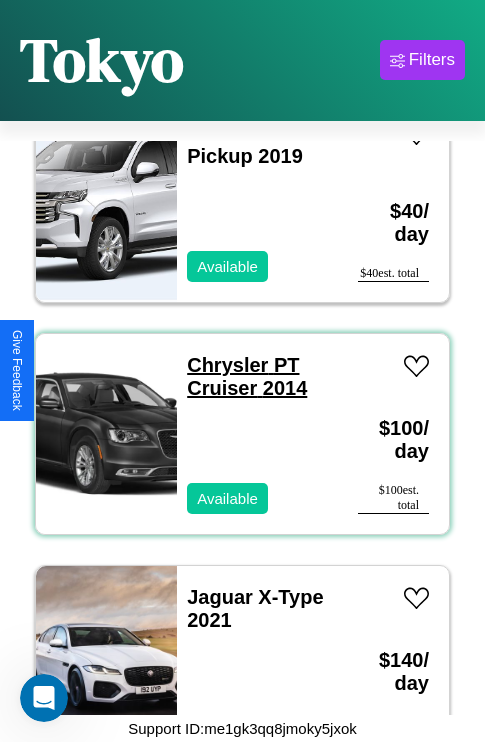 click on "Chrysler   PT Cruiser   2014" at bounding box center (247, 376) 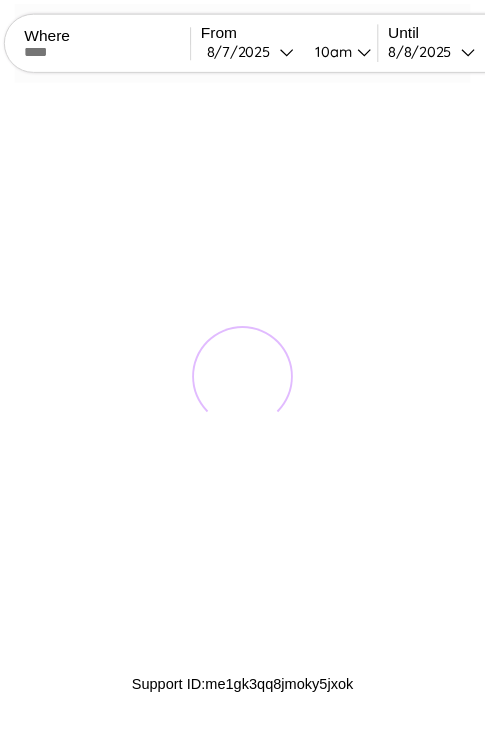 scroll, scrollTop: 0, scrollLeft: 0, axis: both 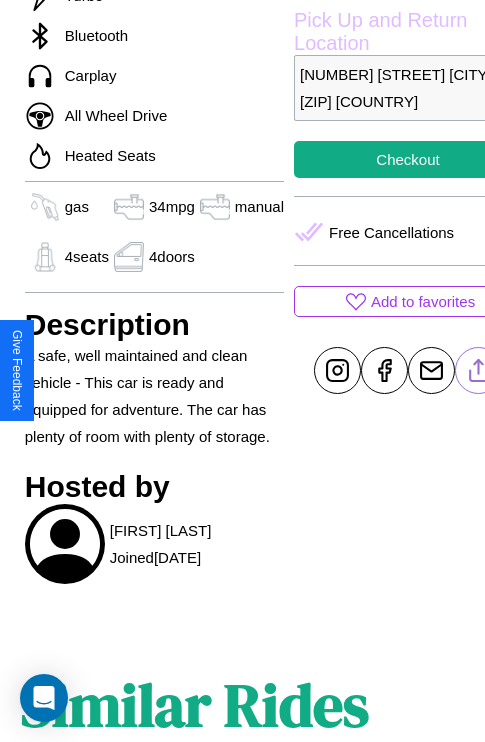 click 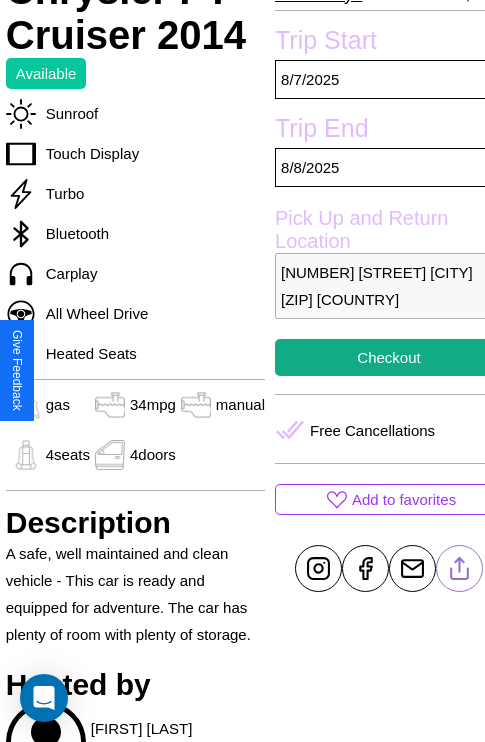 scroll, scrollTop: 499, scrollLeft: 68, axis: both 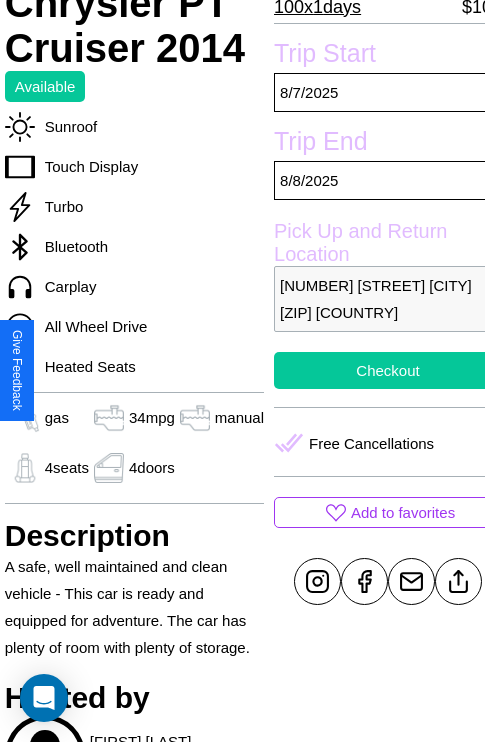 click on "Checkout" at bounding box center [388, 370] 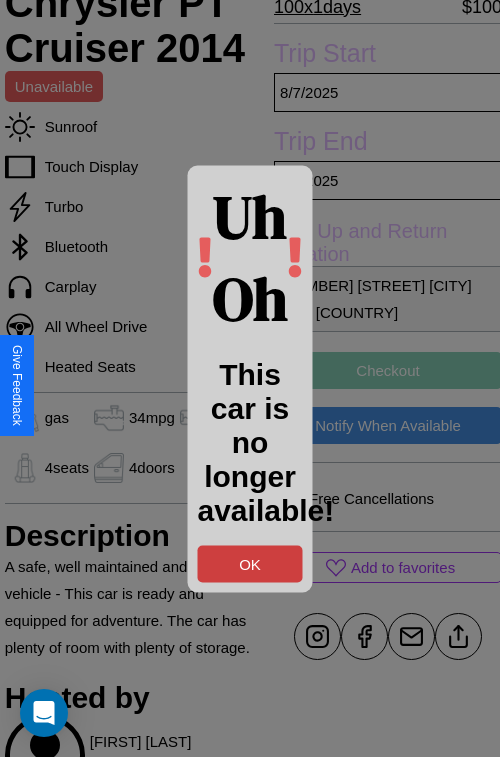click on "OK" at bounding box center [250, 563] 